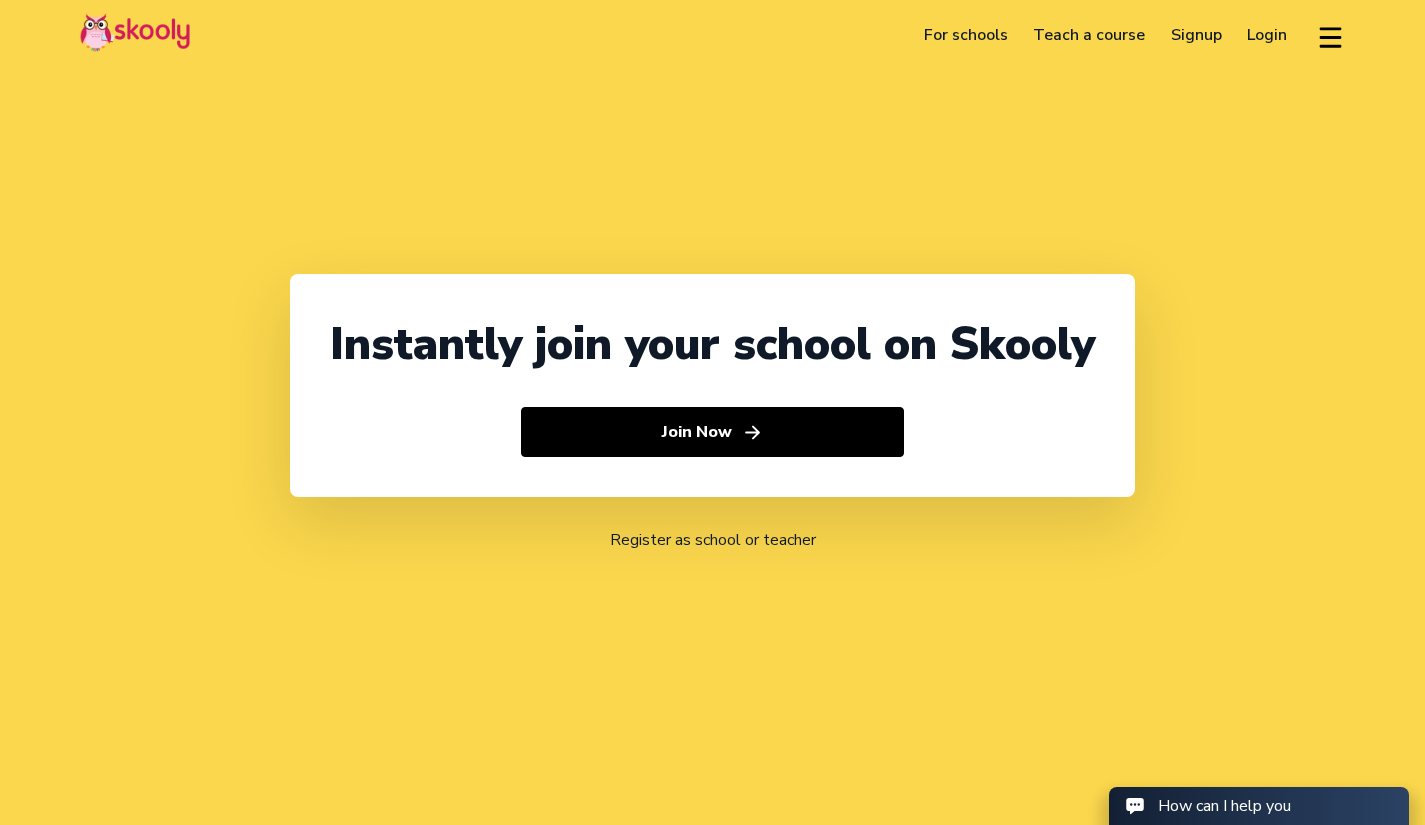 select on "65" 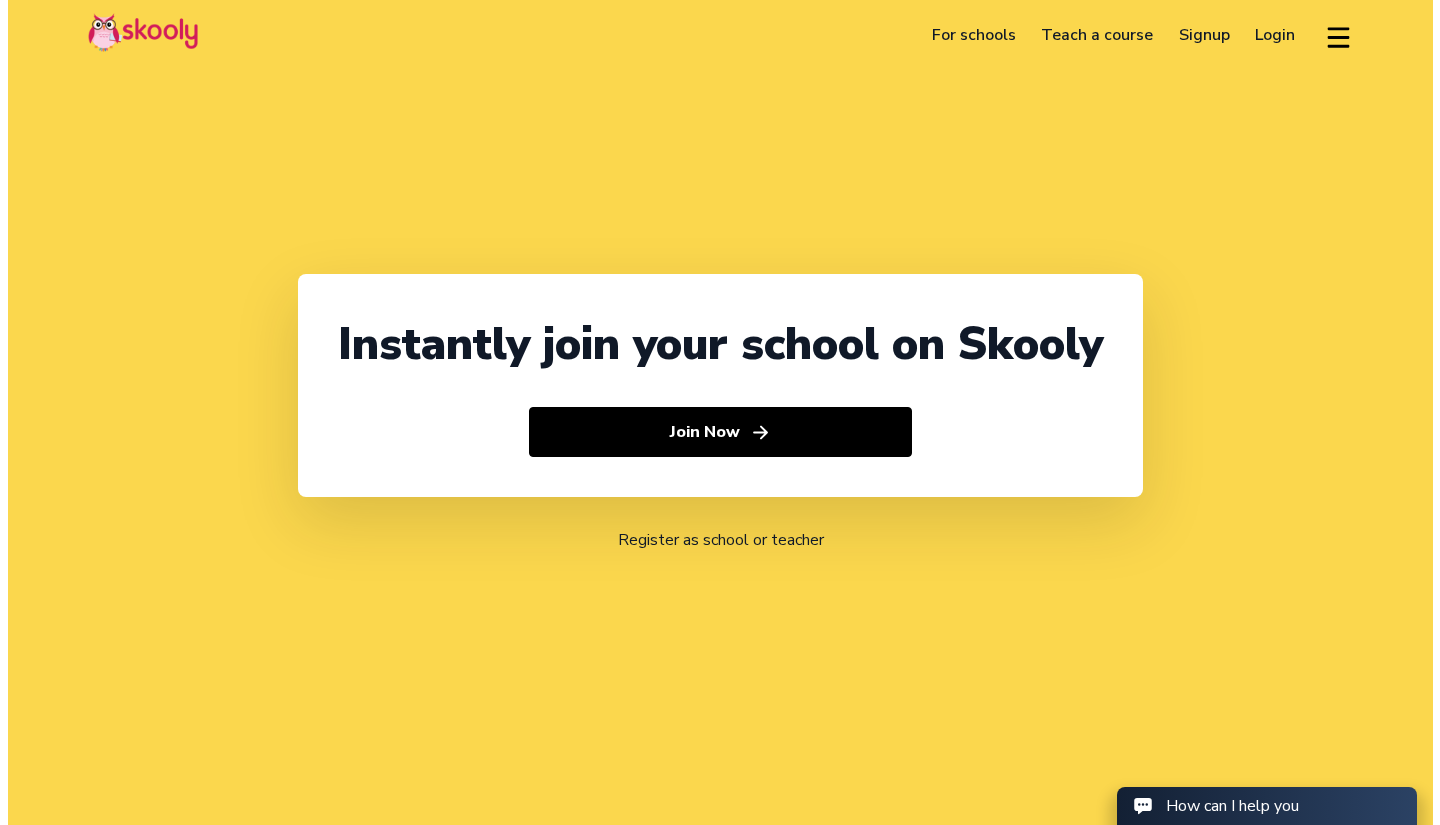 scroll, scrollTop: 0, scrollLeft: 0, axis: both 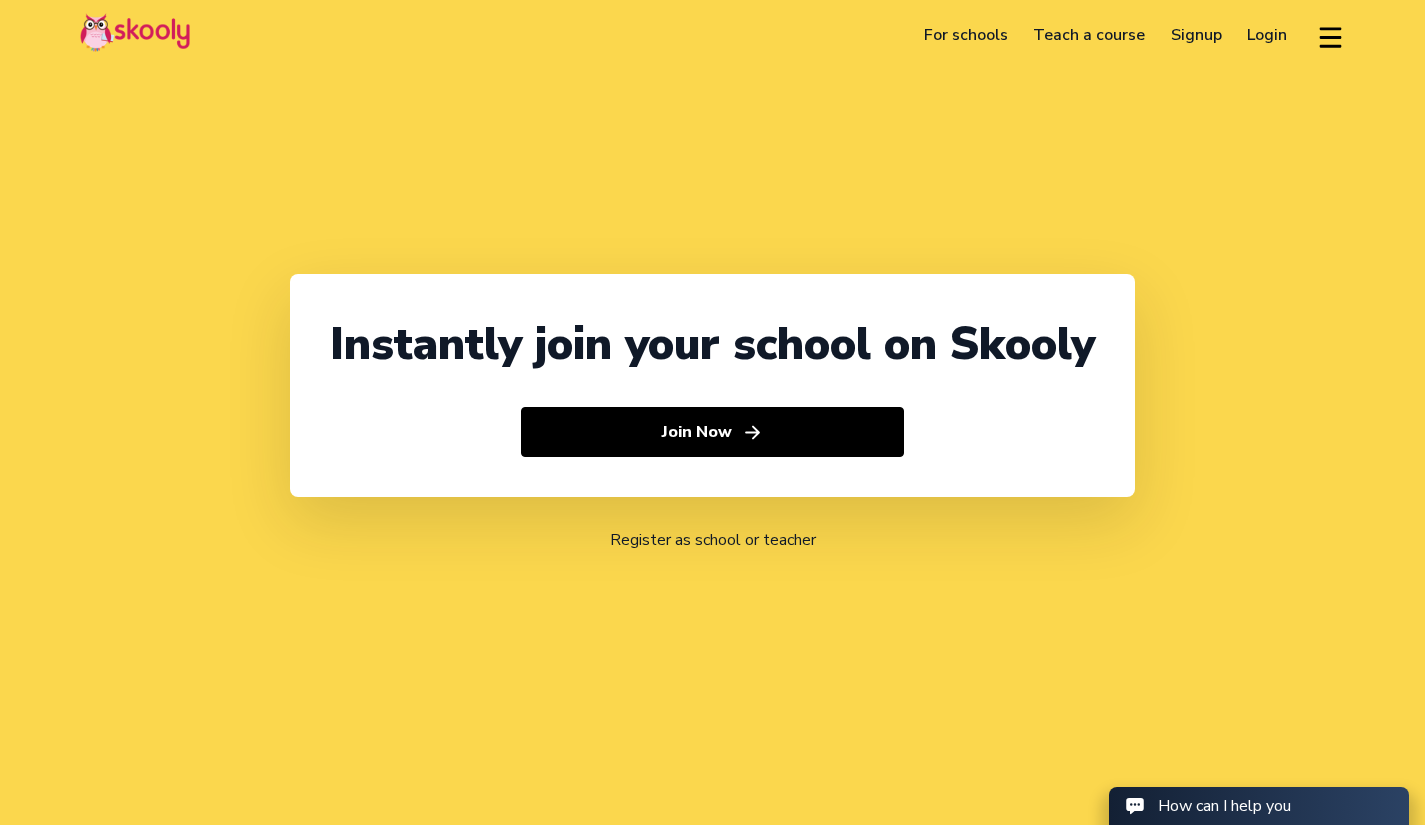 click on "Login" 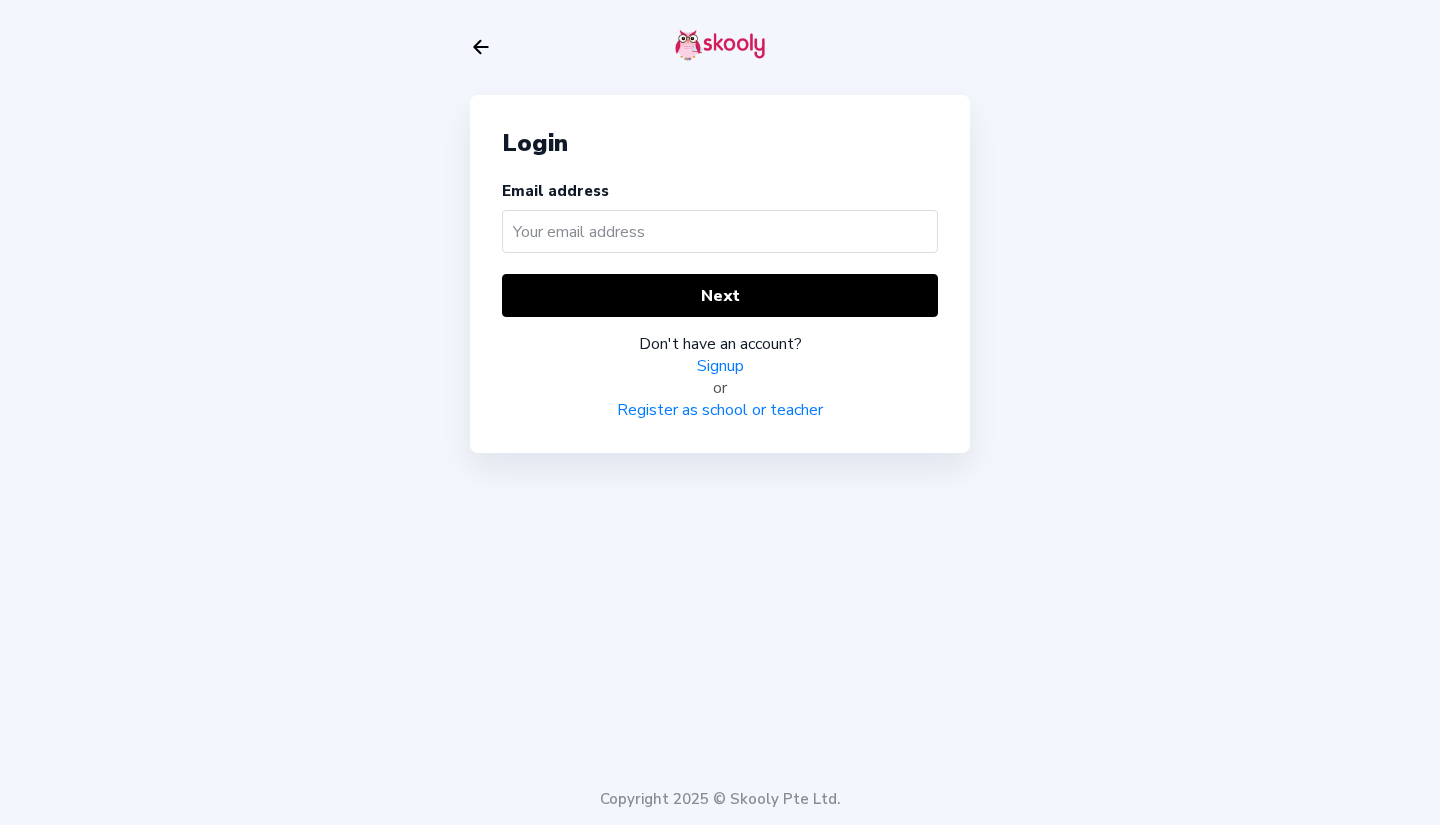 click 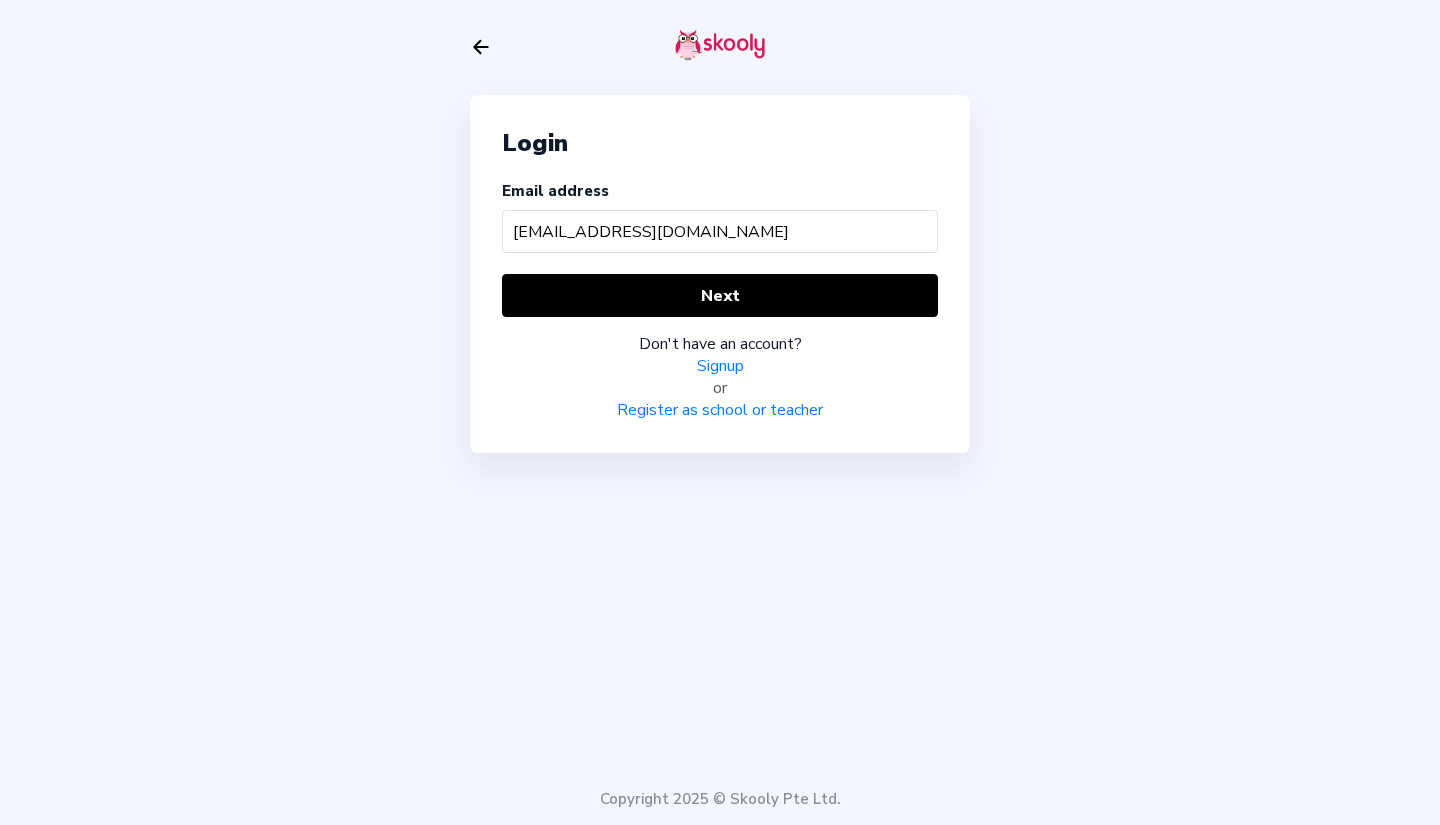 type on "[EMAIL_ADDRESS][DOMAIN_NAME]" 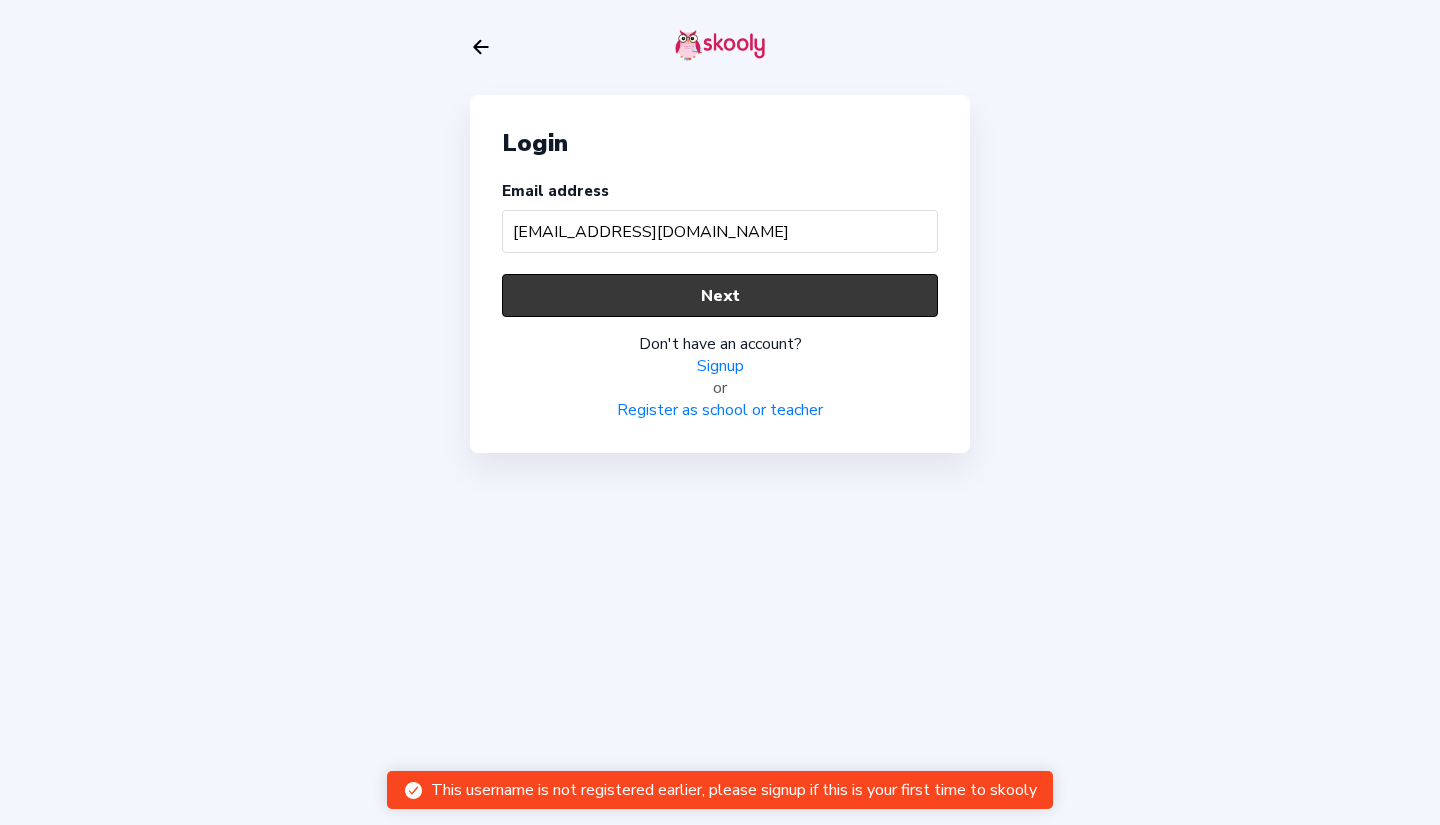 click on "Next" 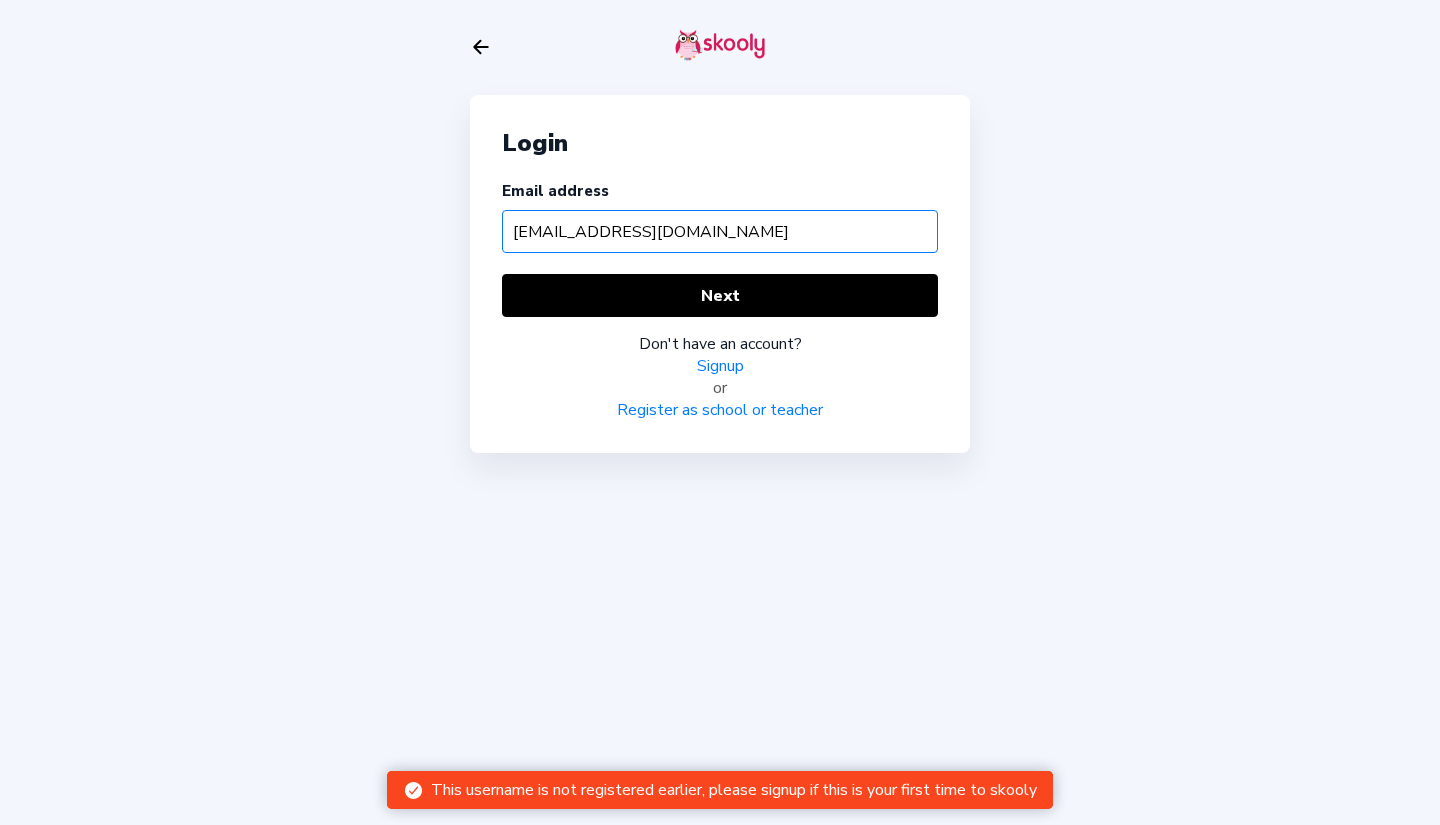 click on "[EMAIL_ADDRESS][DOMAIN_NAME]" 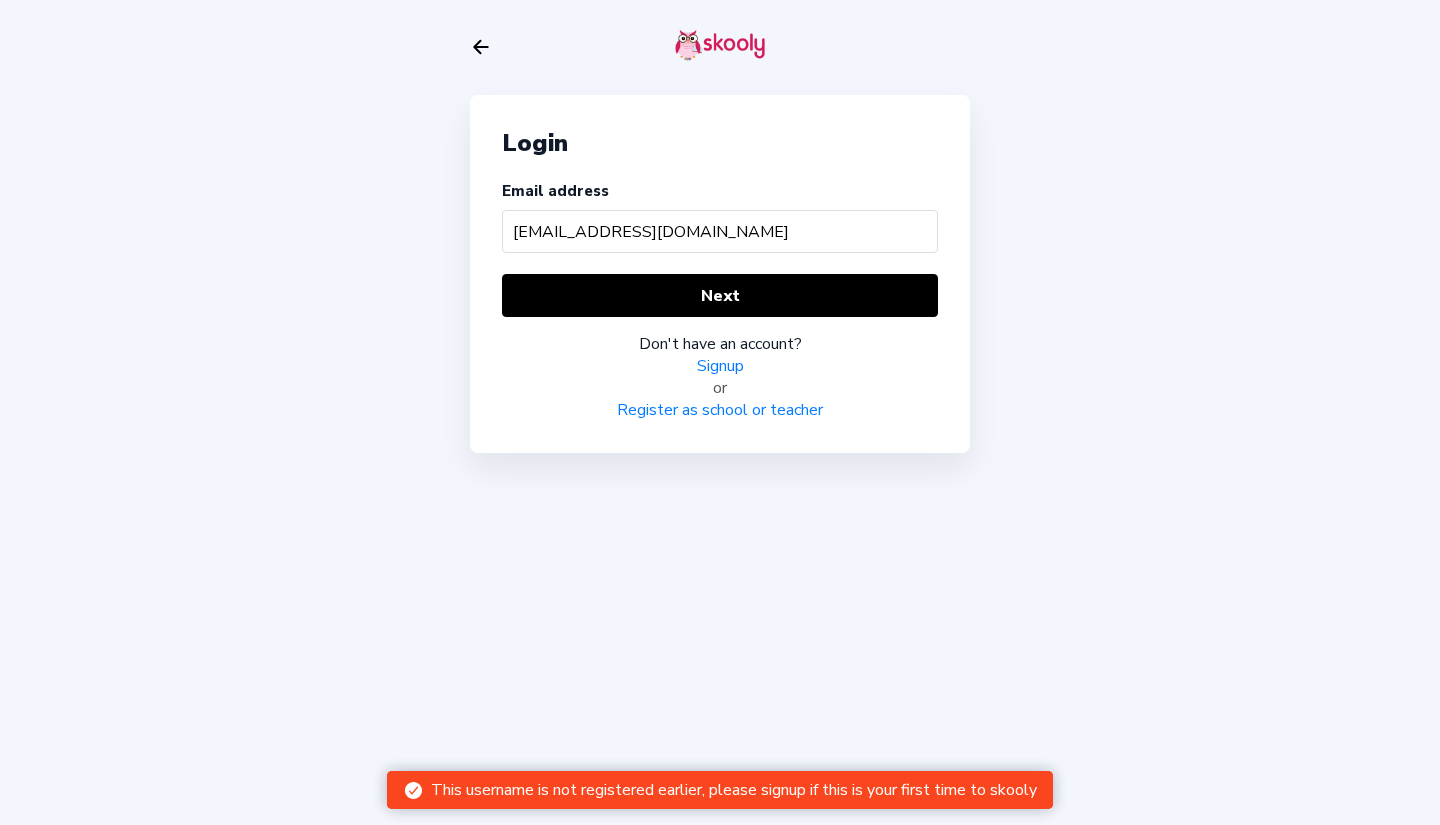 click on "Login Email address [EMAIL_ADDRESS][DOMAIN_NAME]  Next  Don't have an account? Signup or Register as school or teacher" 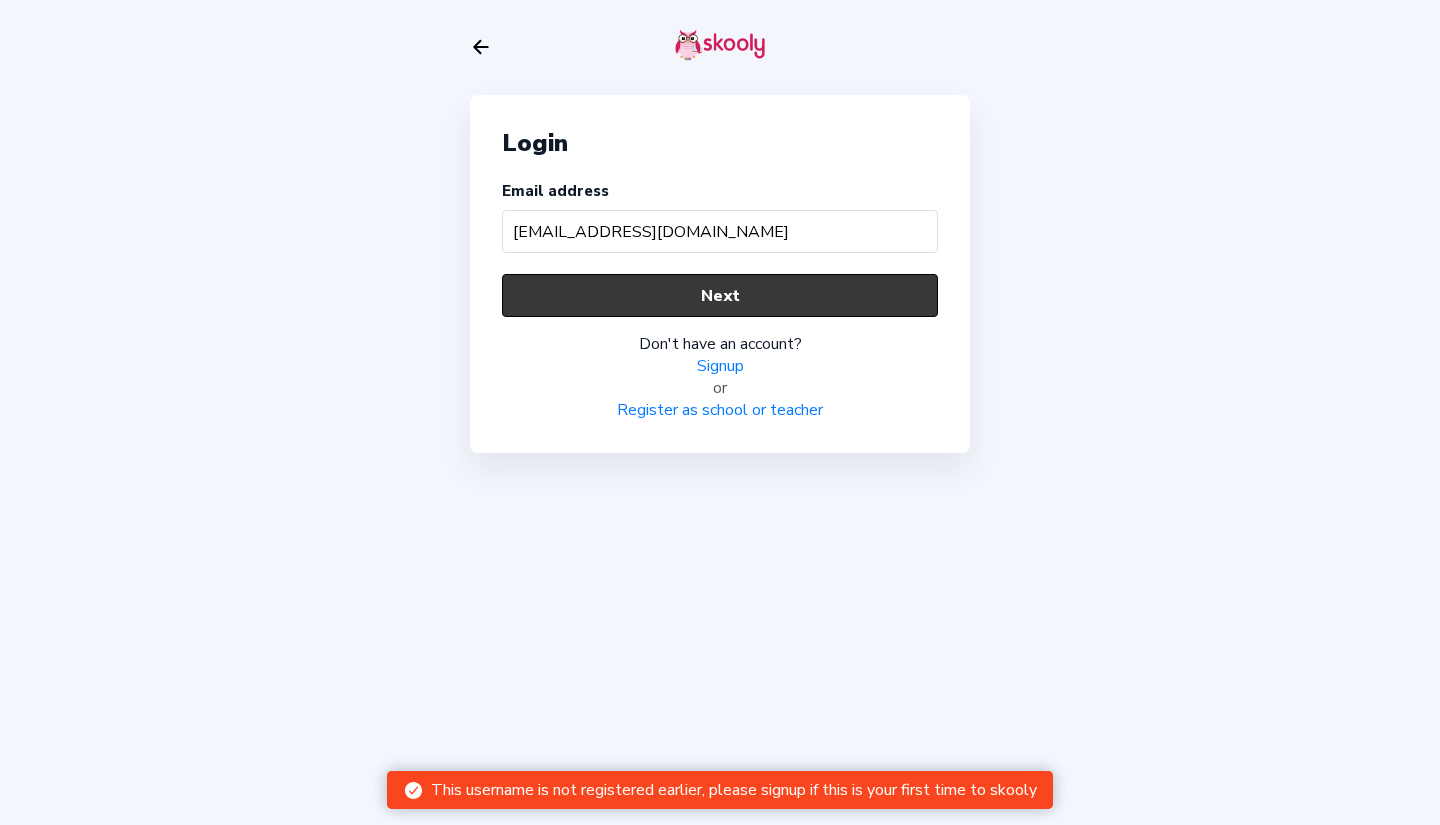 click on "Next" 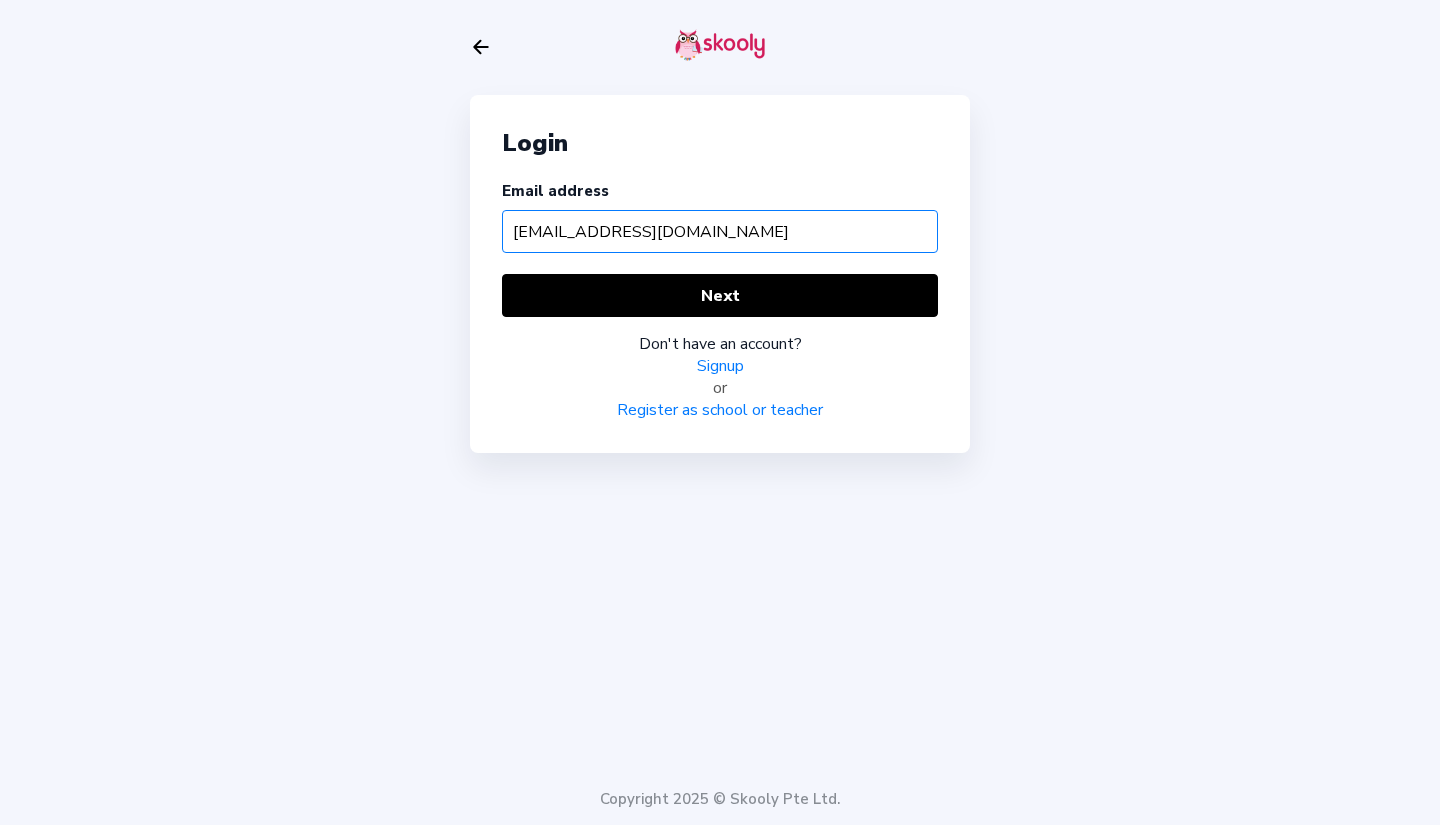 click on "[EMAIL_ADDRESS][DOMAIN_NAME]" 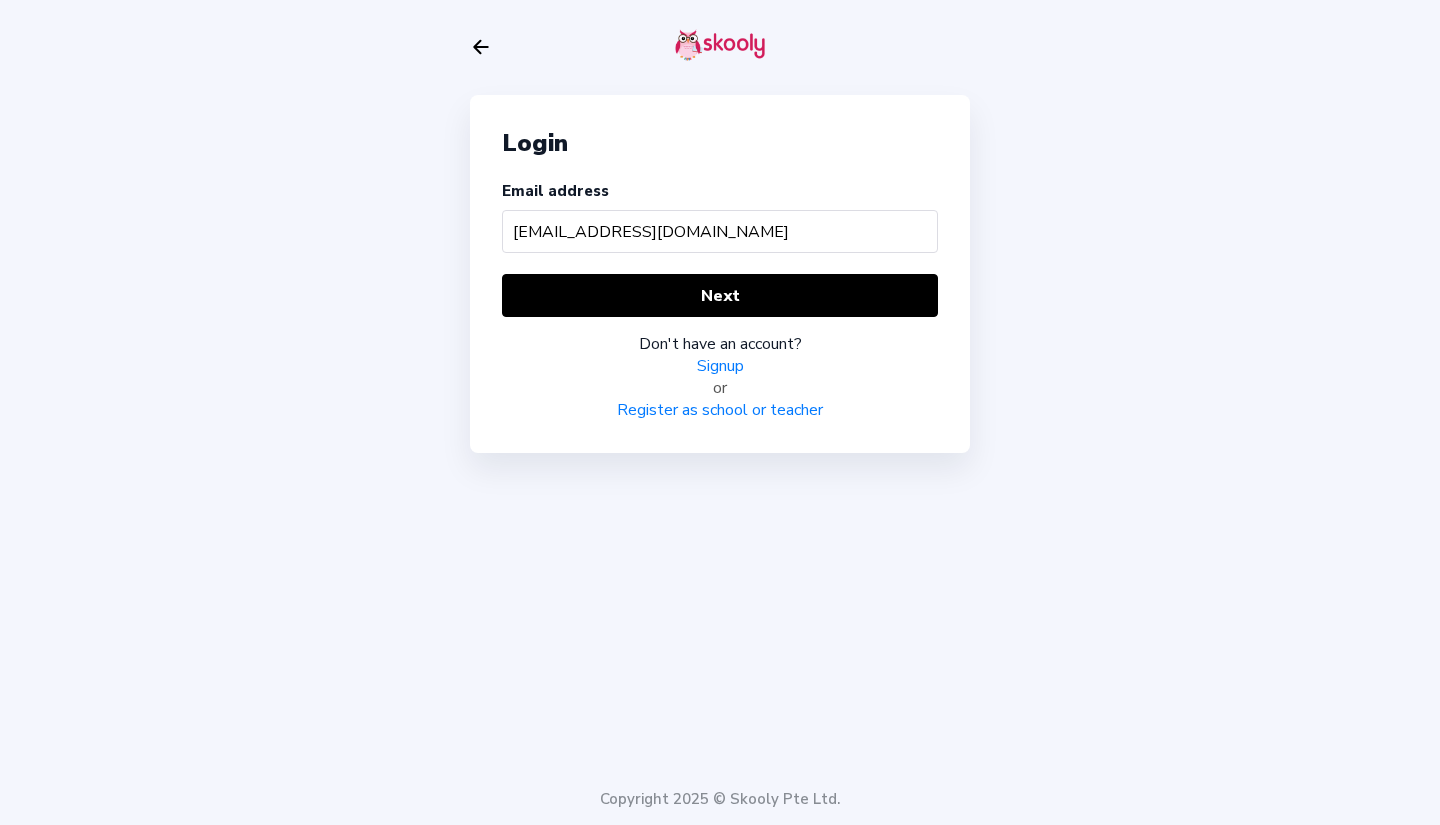 click on "Arrow Back" 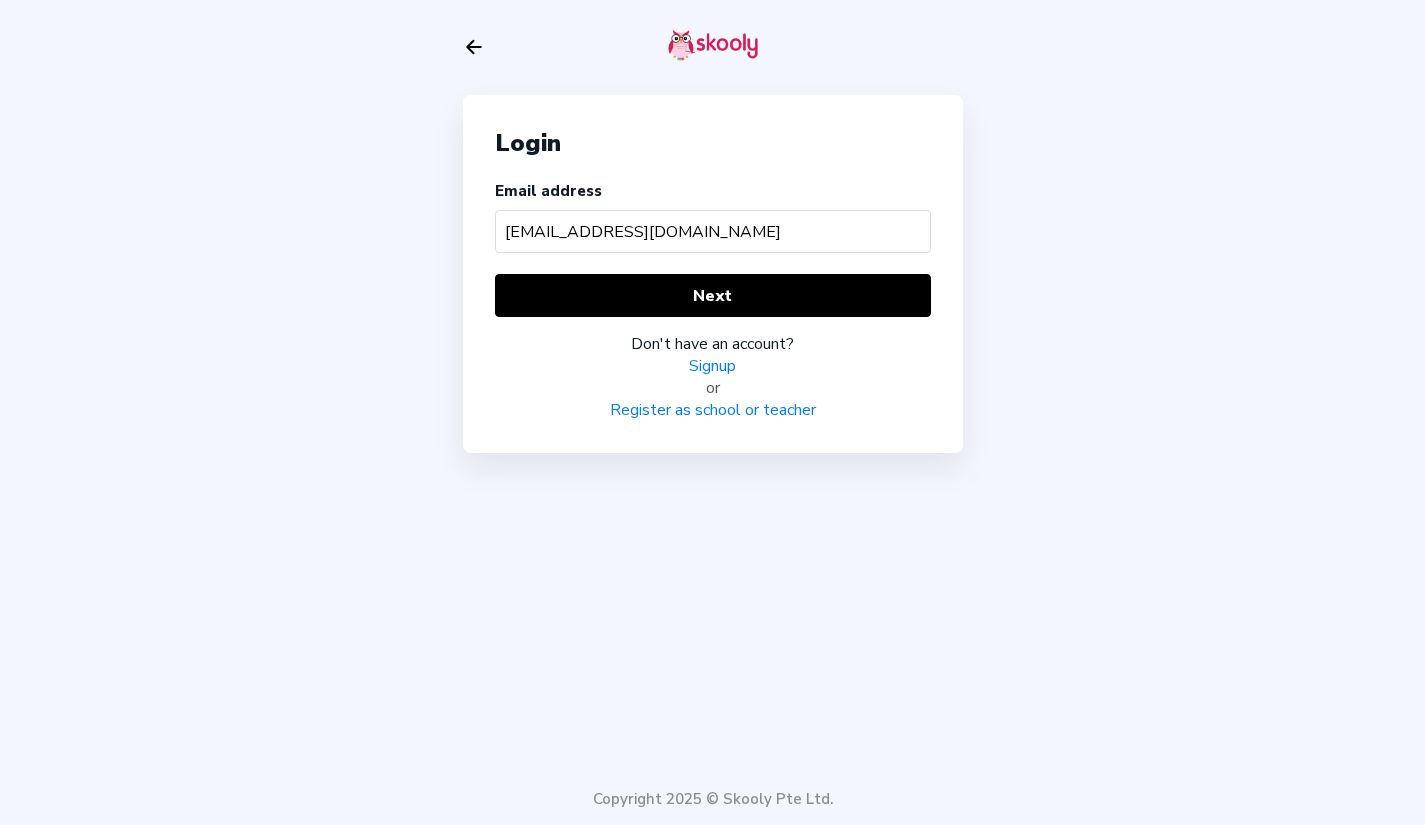 select on "65" 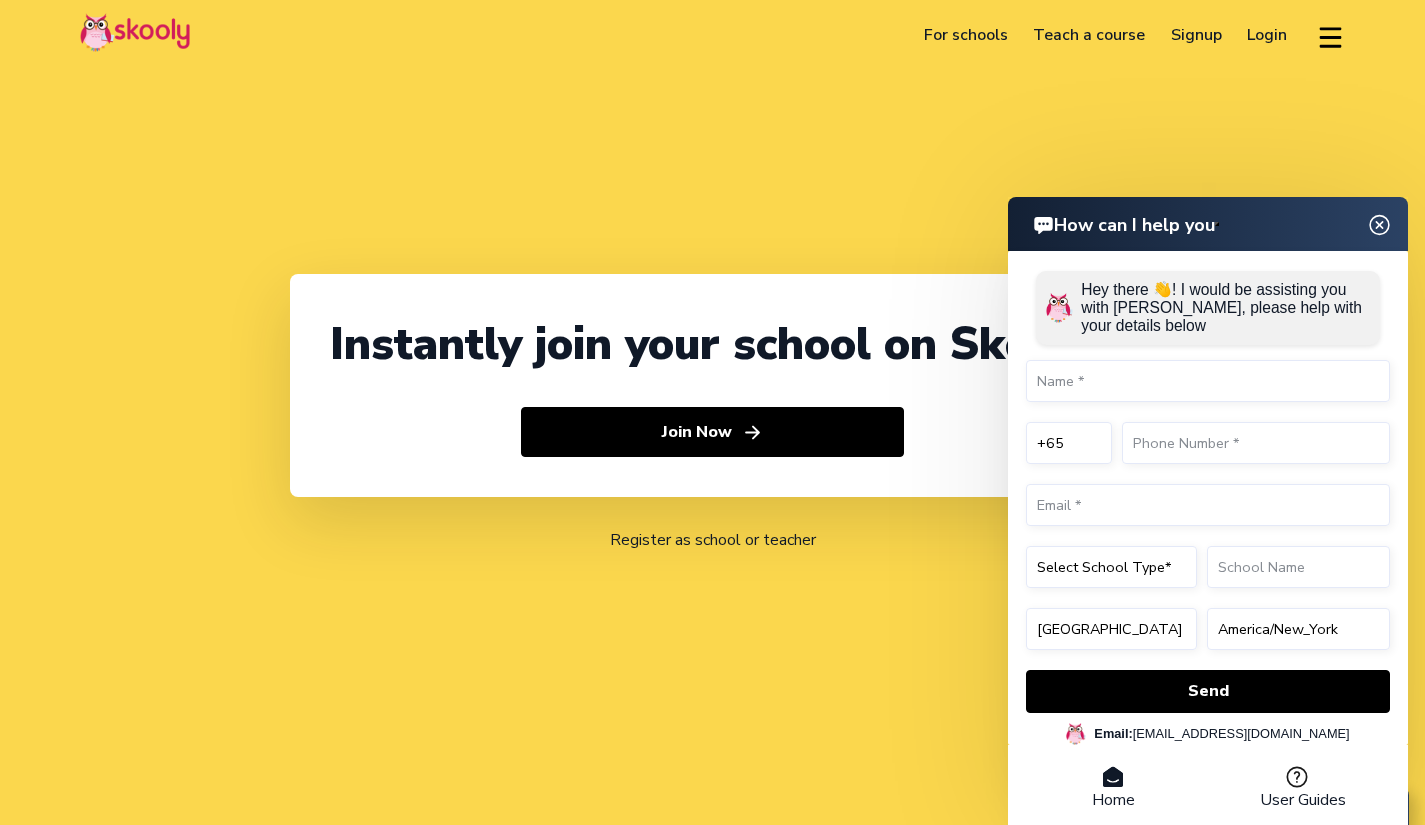 click on "Login" 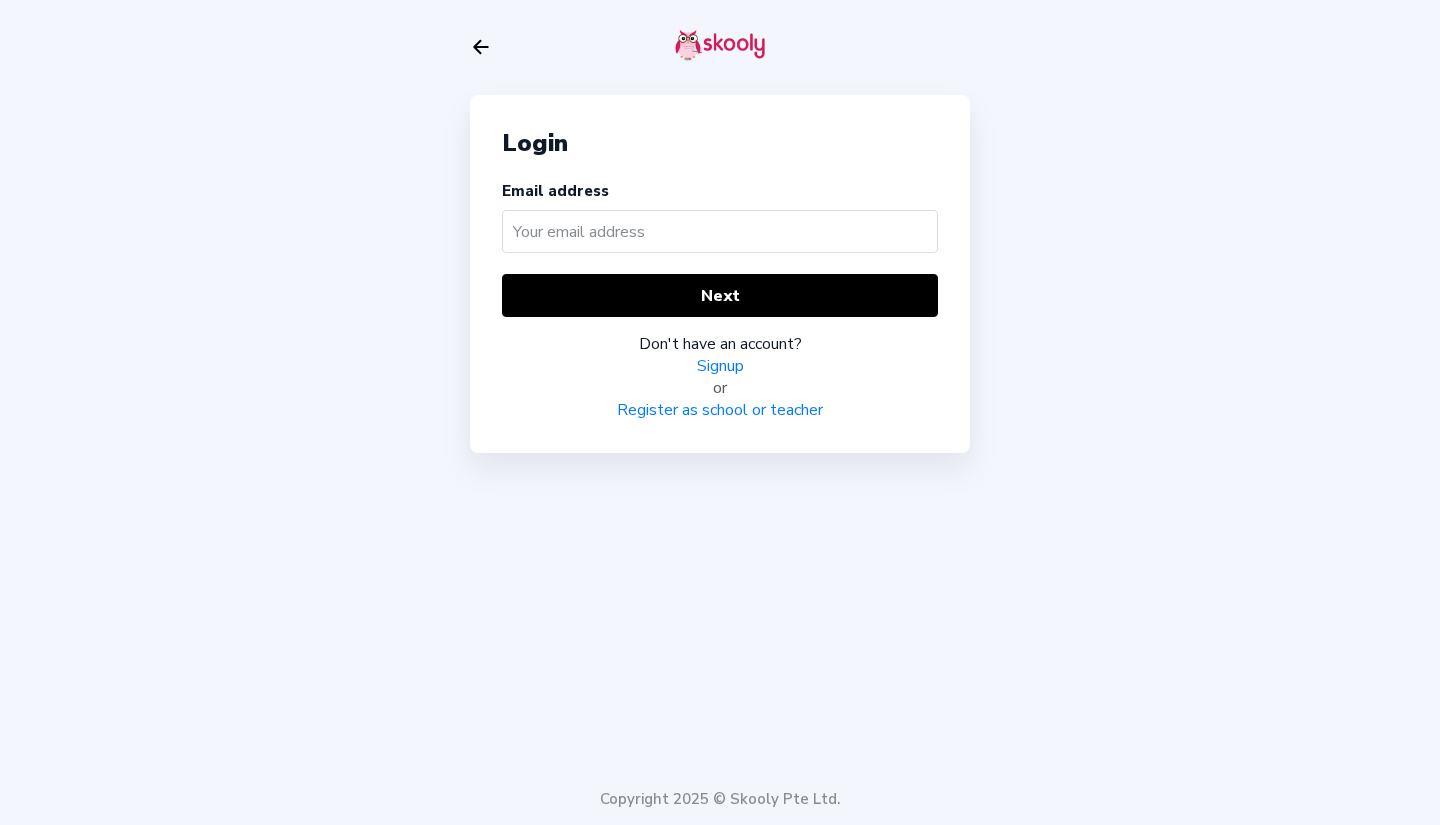click 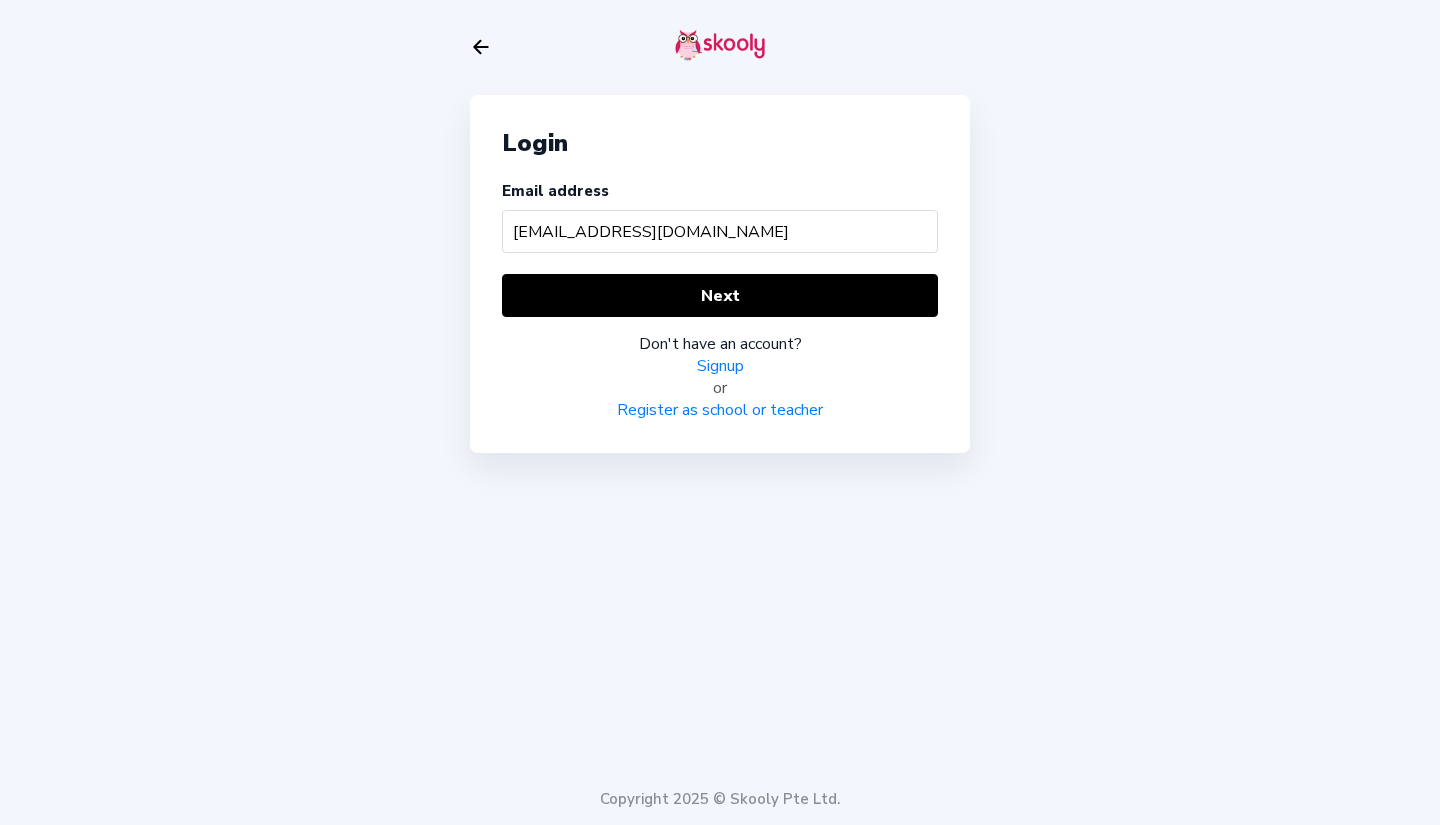 type on "[EMAIL_ADDRESS][DOMAIN_NAME]" 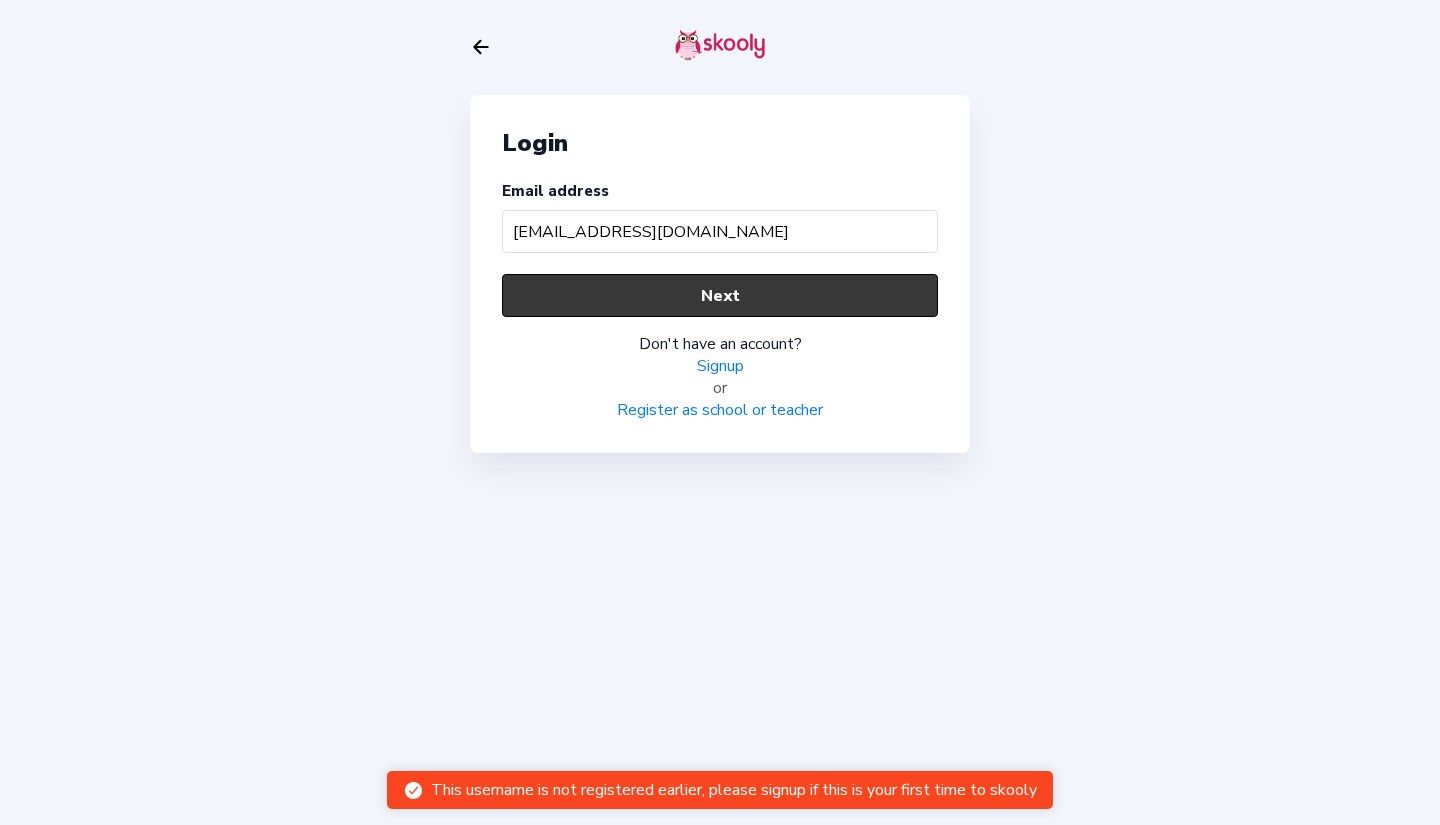 click on "Next" 